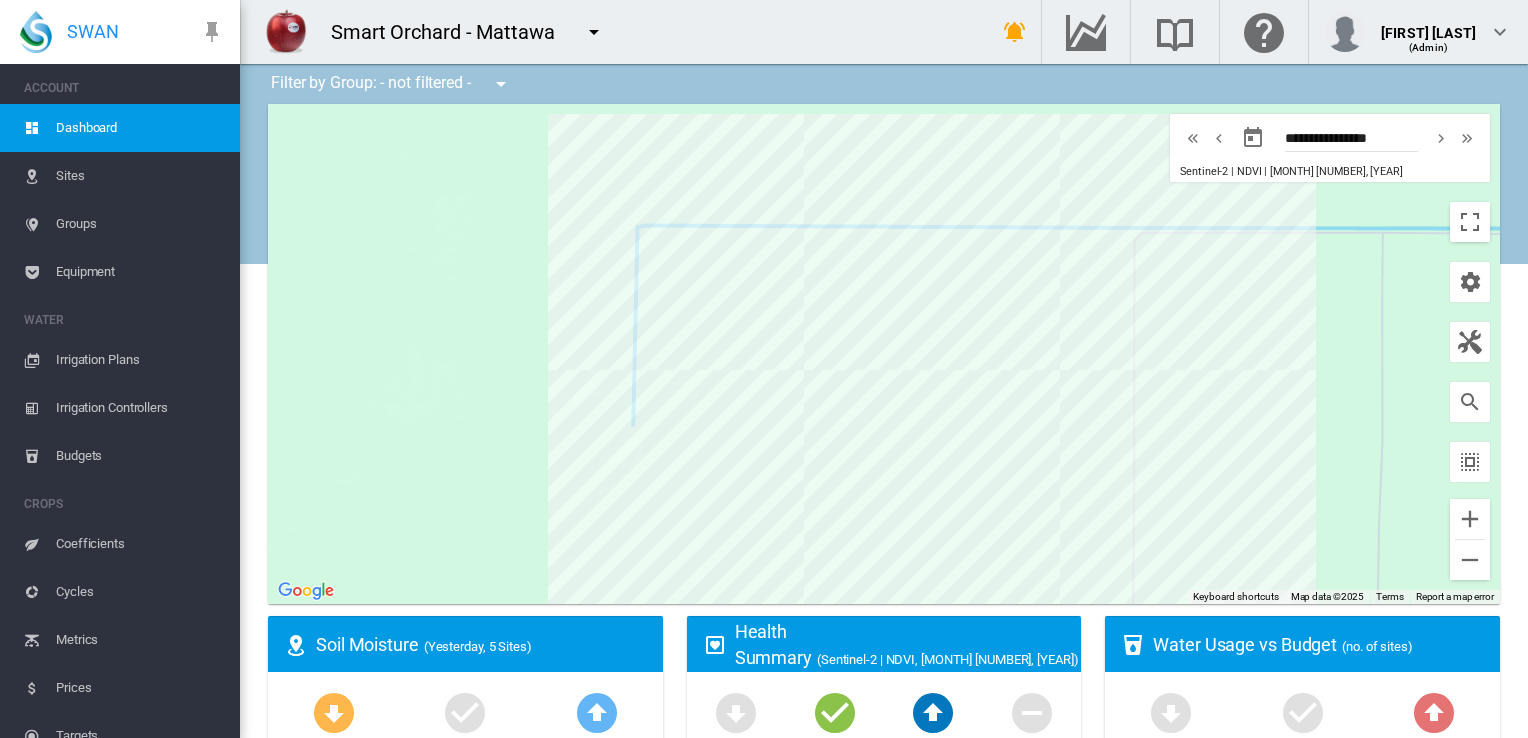 scroll, scrollTop: 0, scrollLeft: 0, axis: both 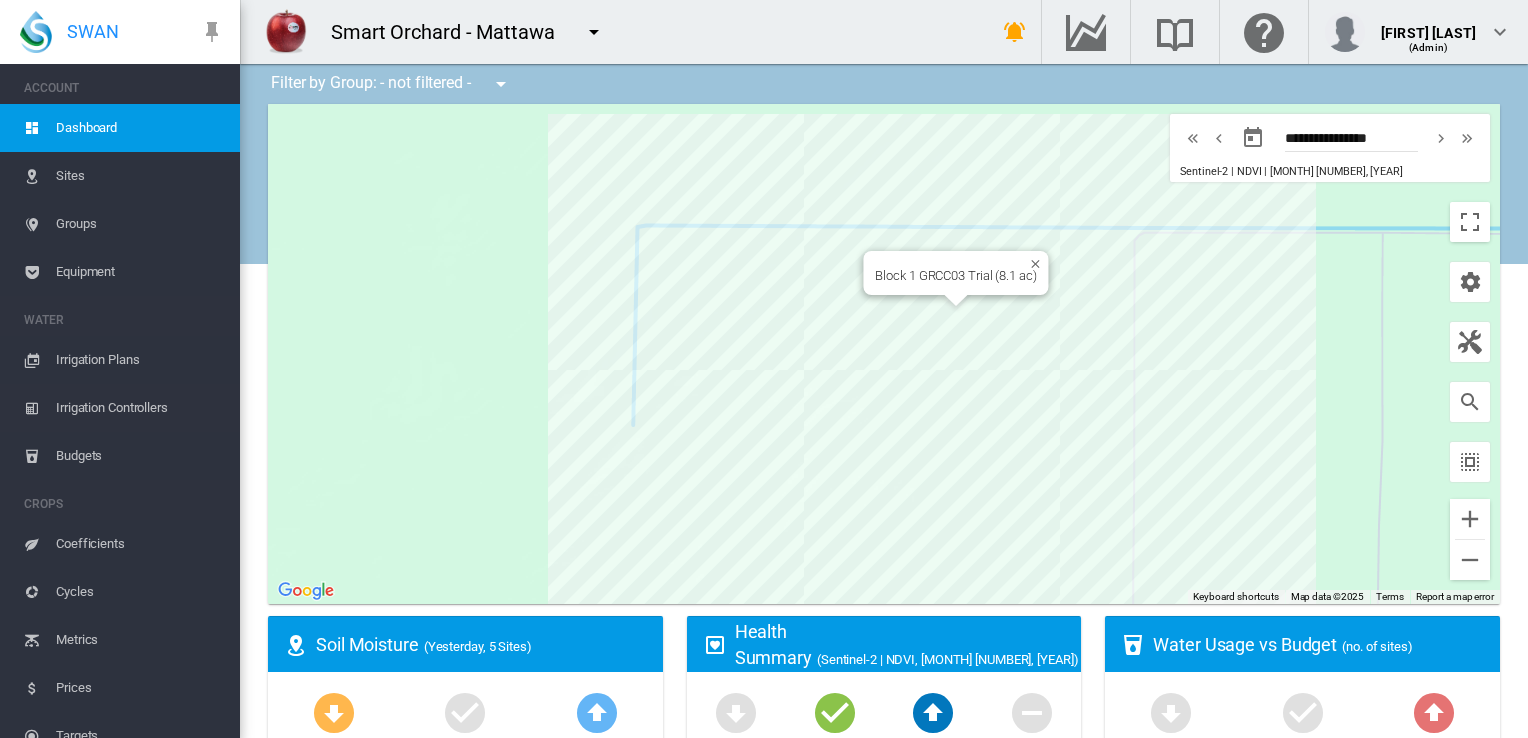 click on "To navigate, press the arrow keys. Block 1 GRCC03 Trial (8.1 ac)" at bounding box center (884, 354) 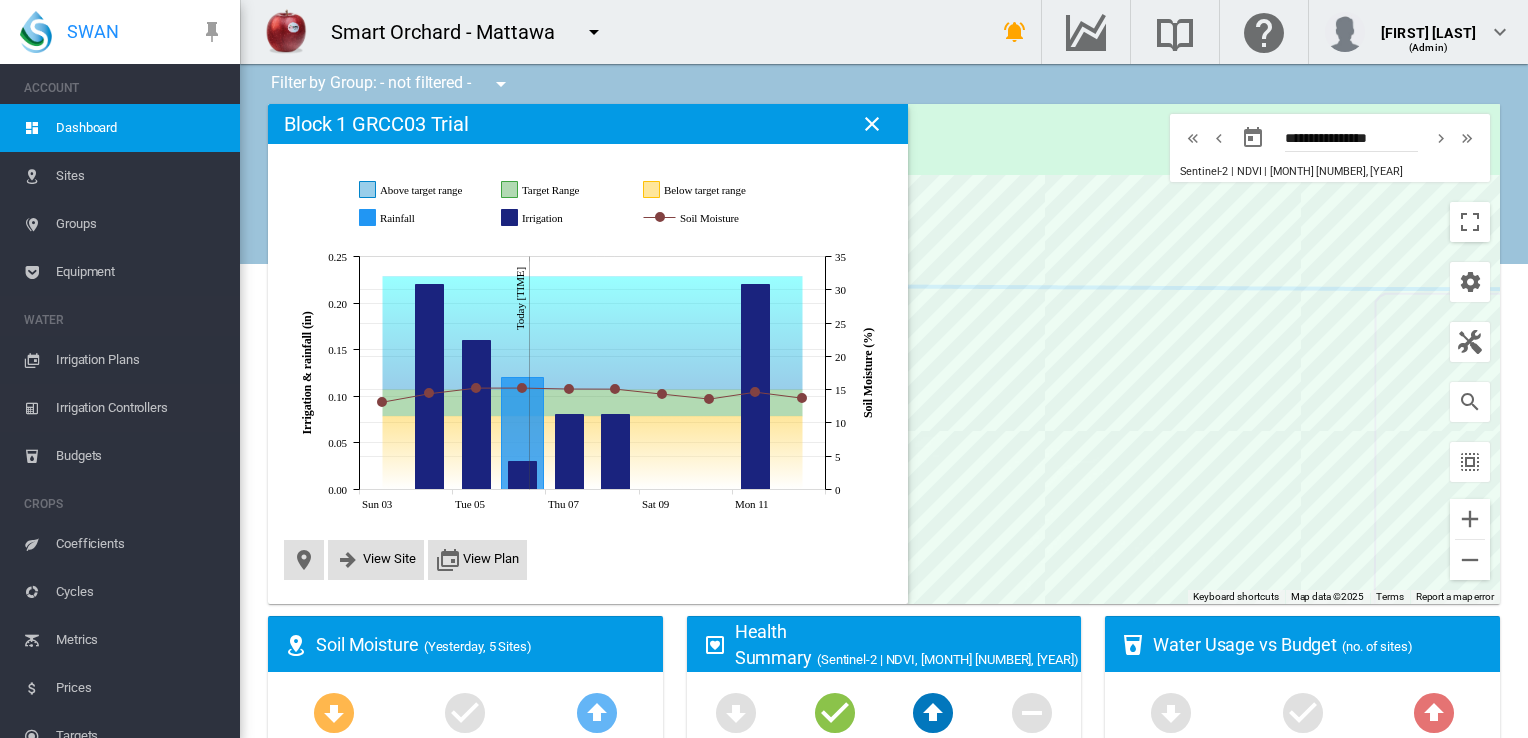 click on "To navigate, press the arrow keys." at bounding box center [884, 354] 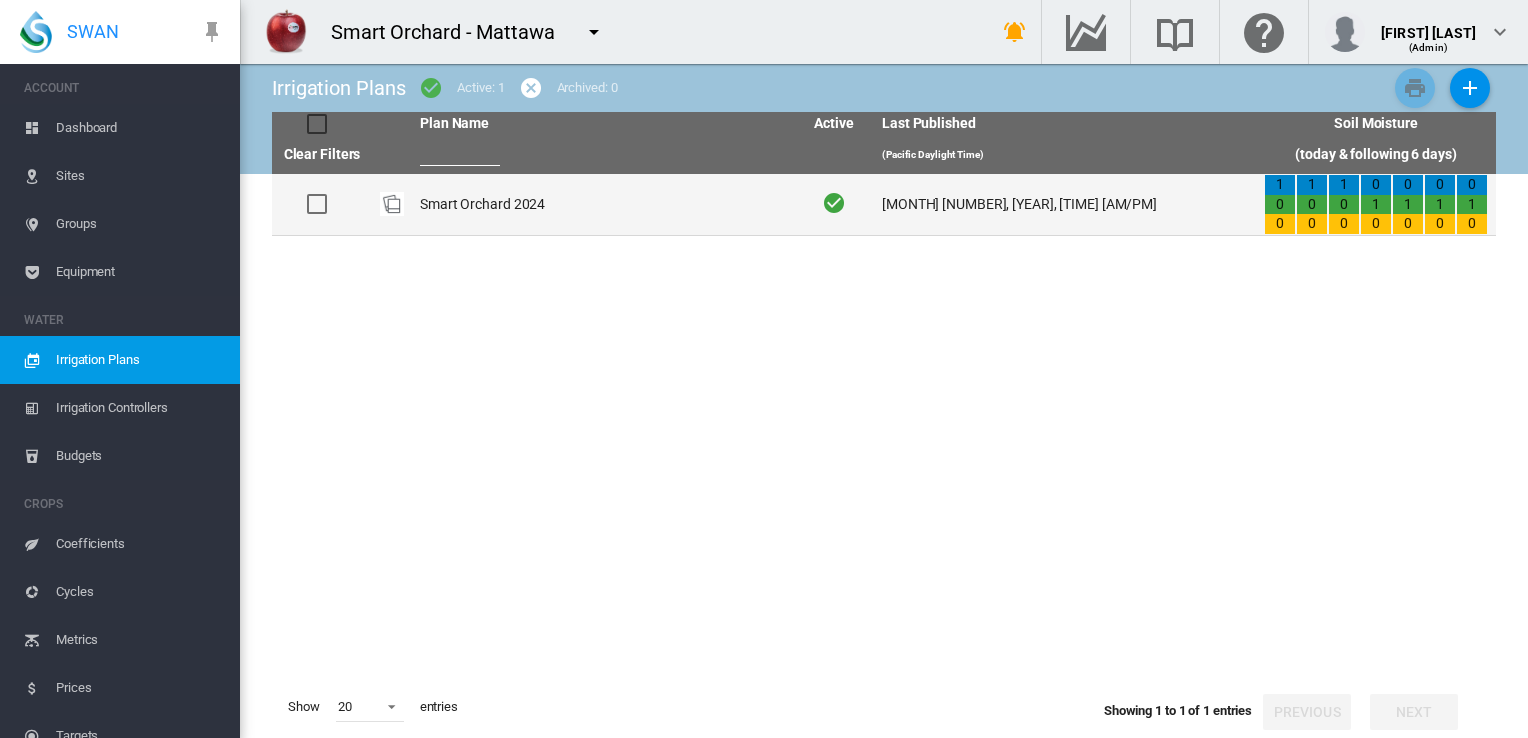 click on "Smart Orchard 2024" at bounding box center [603, 204] 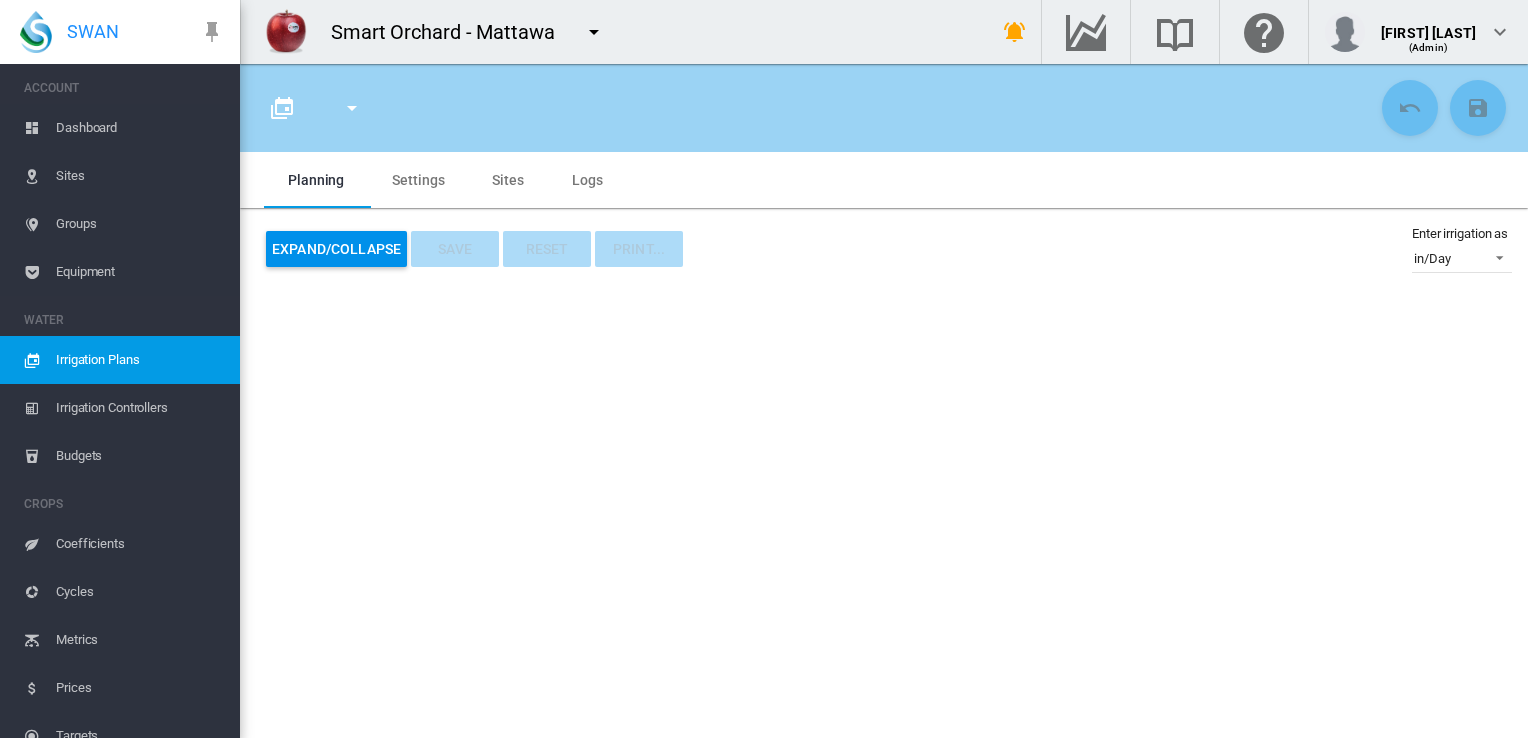 click on "Irrigation Plans" at bounding box center (140, 360) 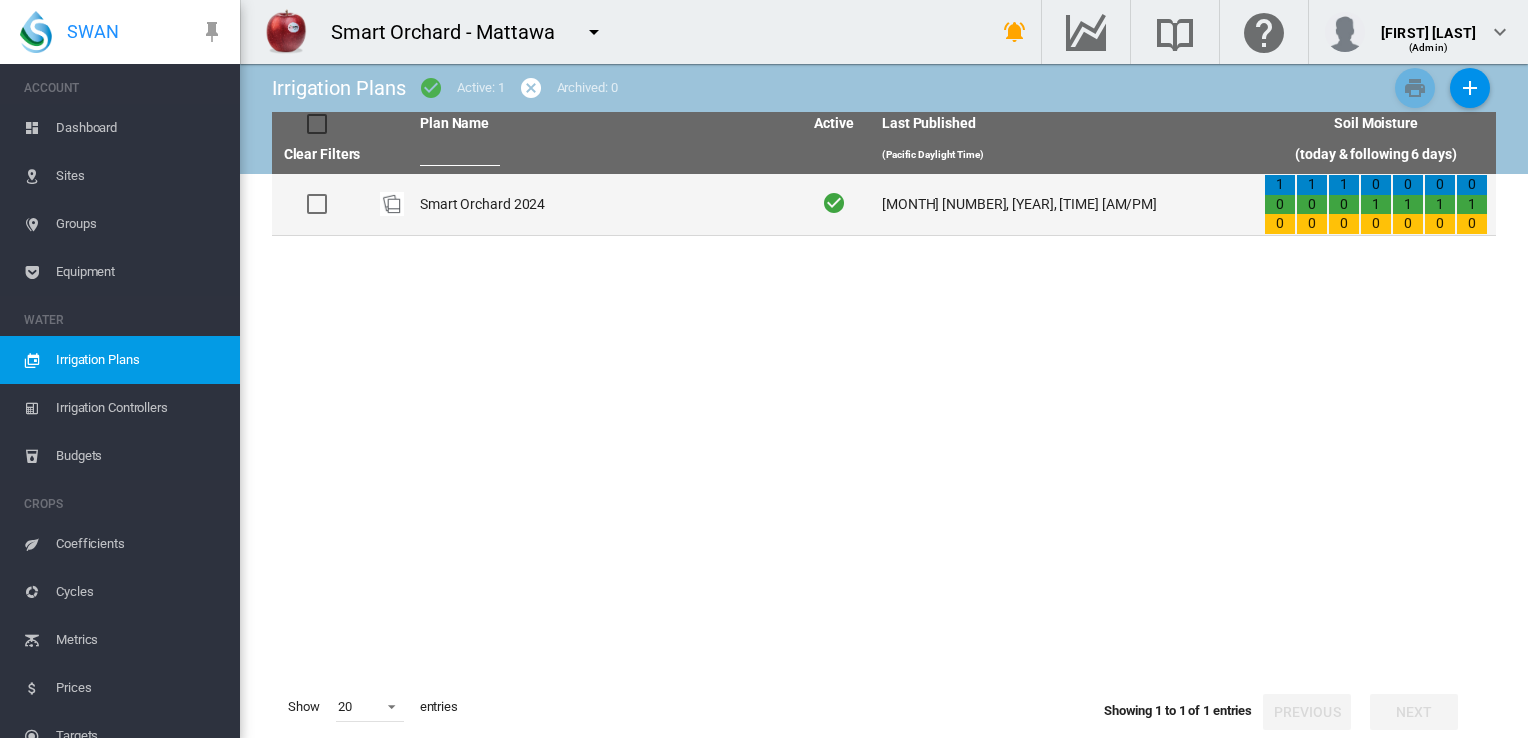 click on "Smart Orchard 2024" at bounding box center [603, 204] 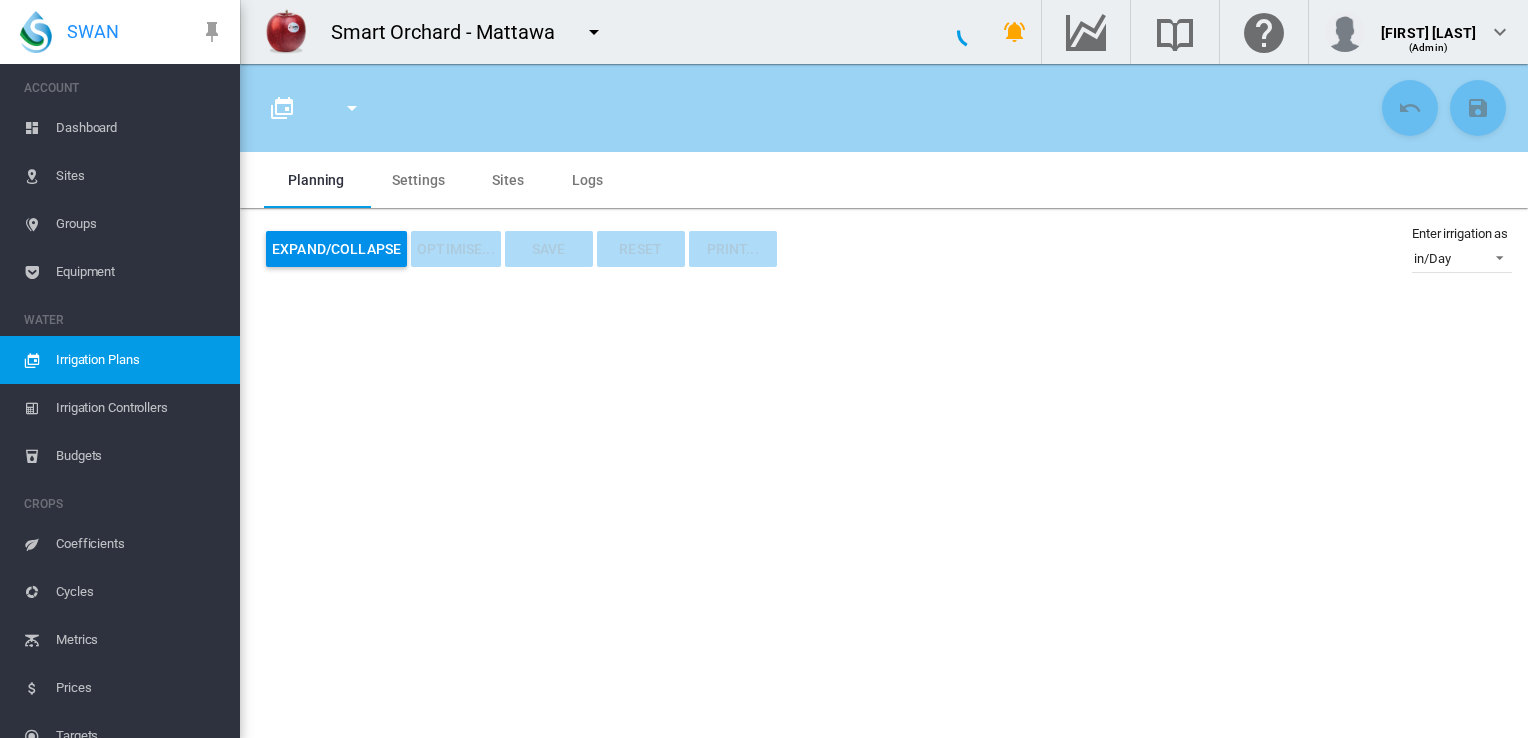 type on "**********" 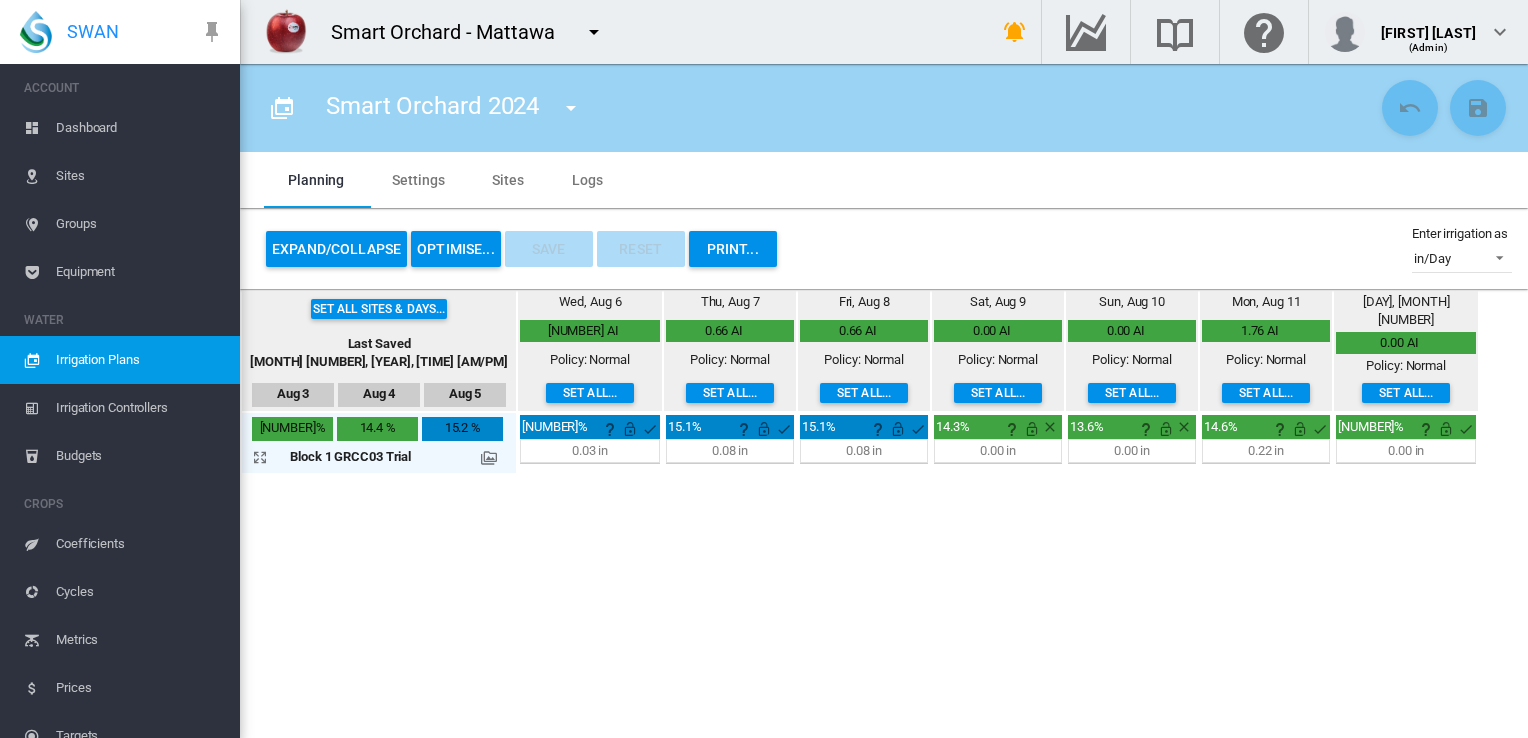 click at bounding box center (489, 458) 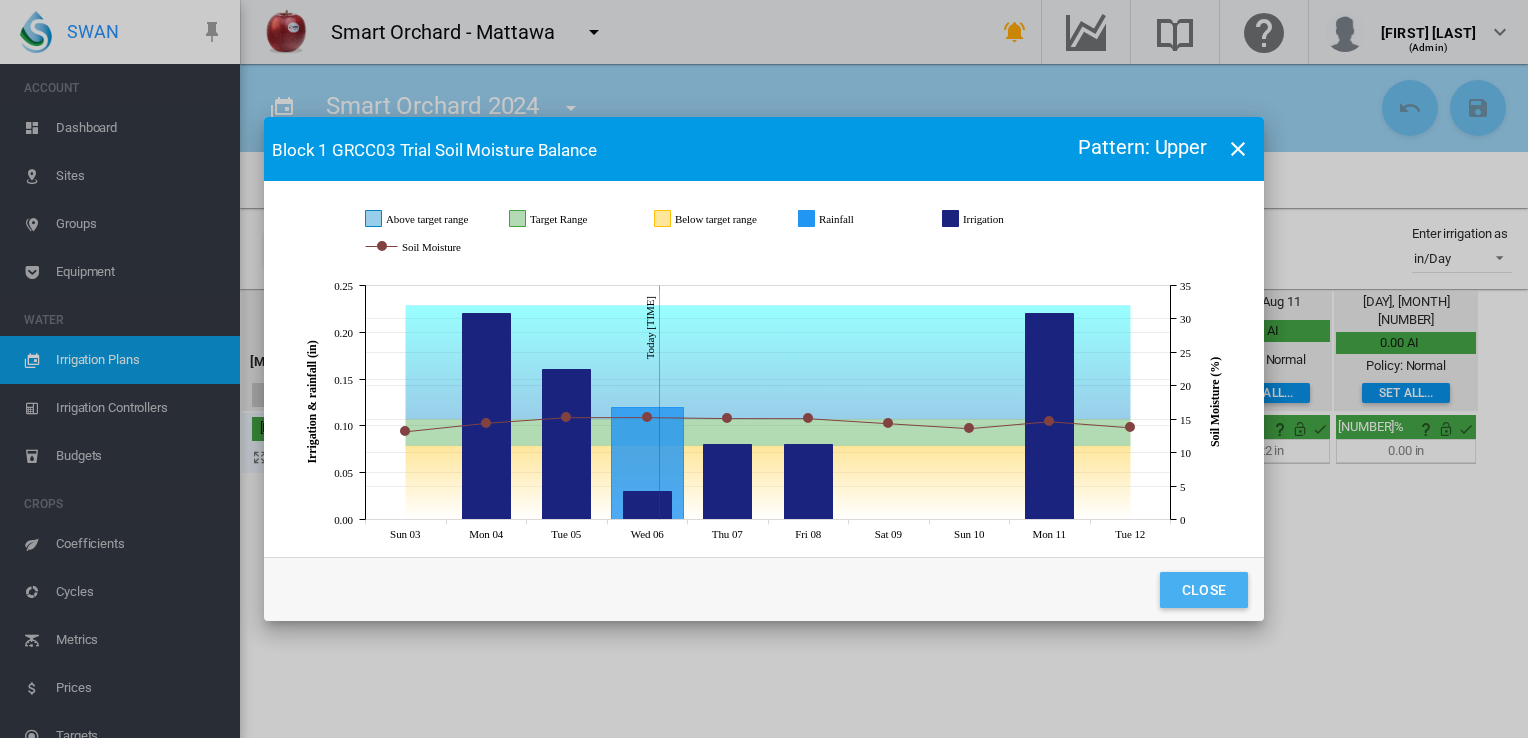 click on "Close" 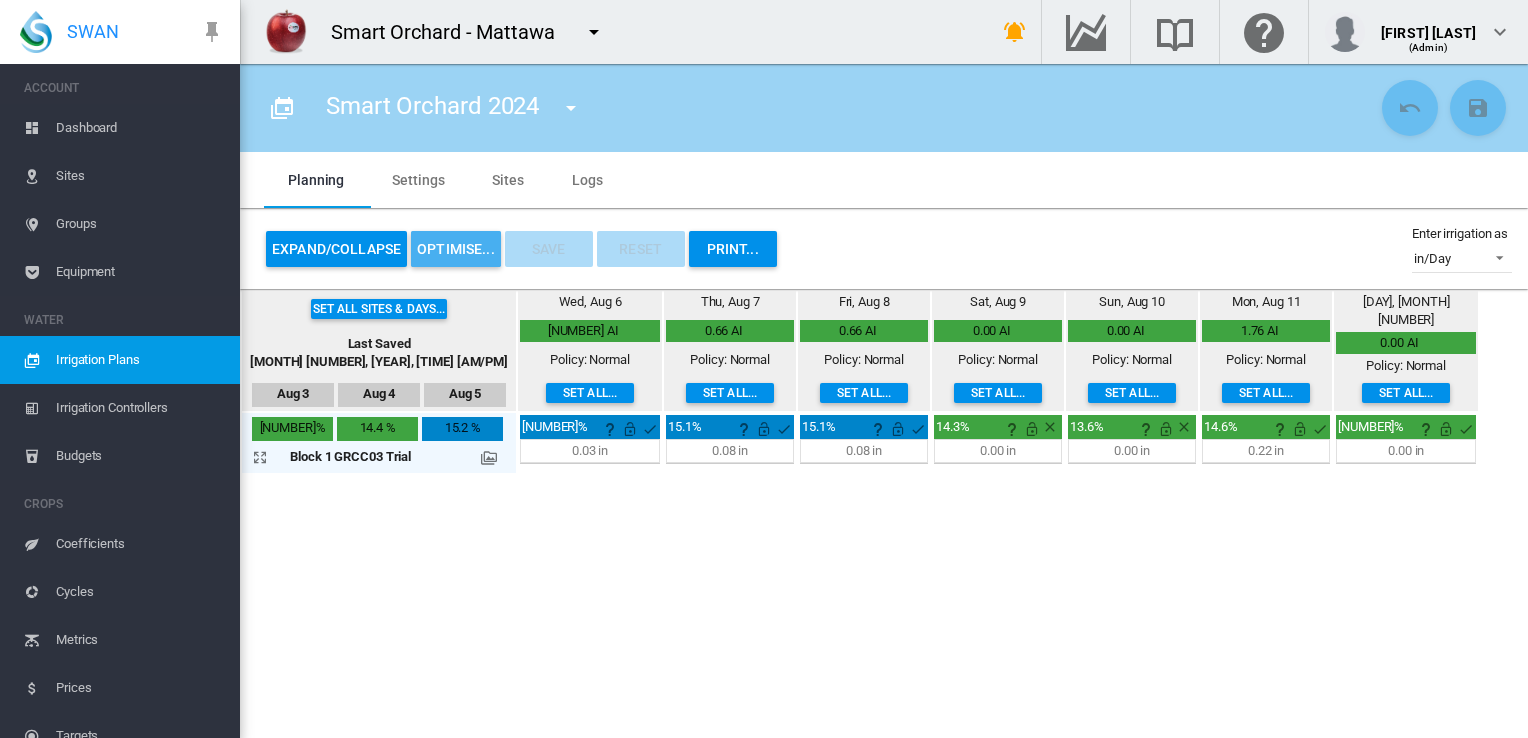click on "OPTIMISE..." at bounding box center (456, 249) 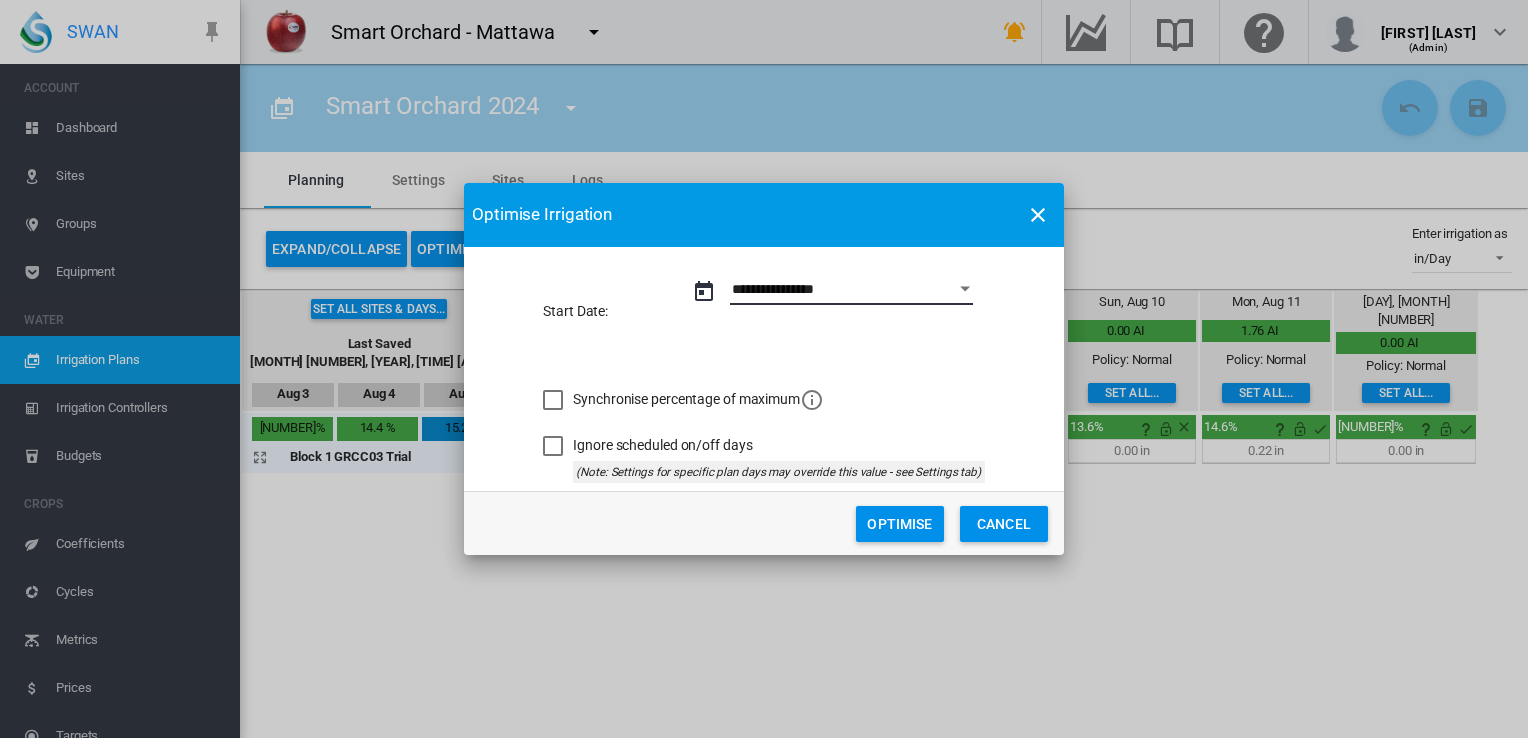 click on "**********" at bounding box center [851, 290] 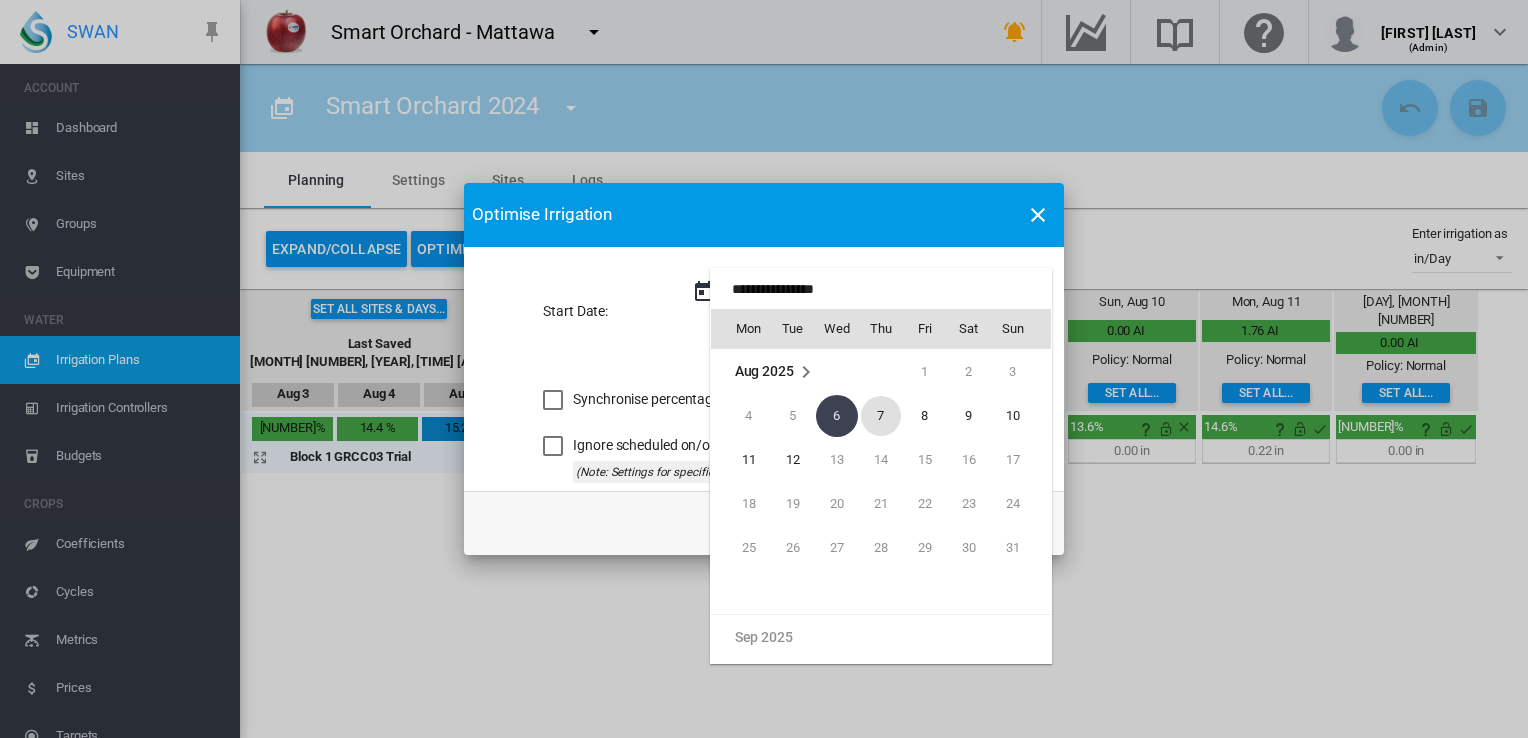 click on "7" at bounding box center (881, 416) 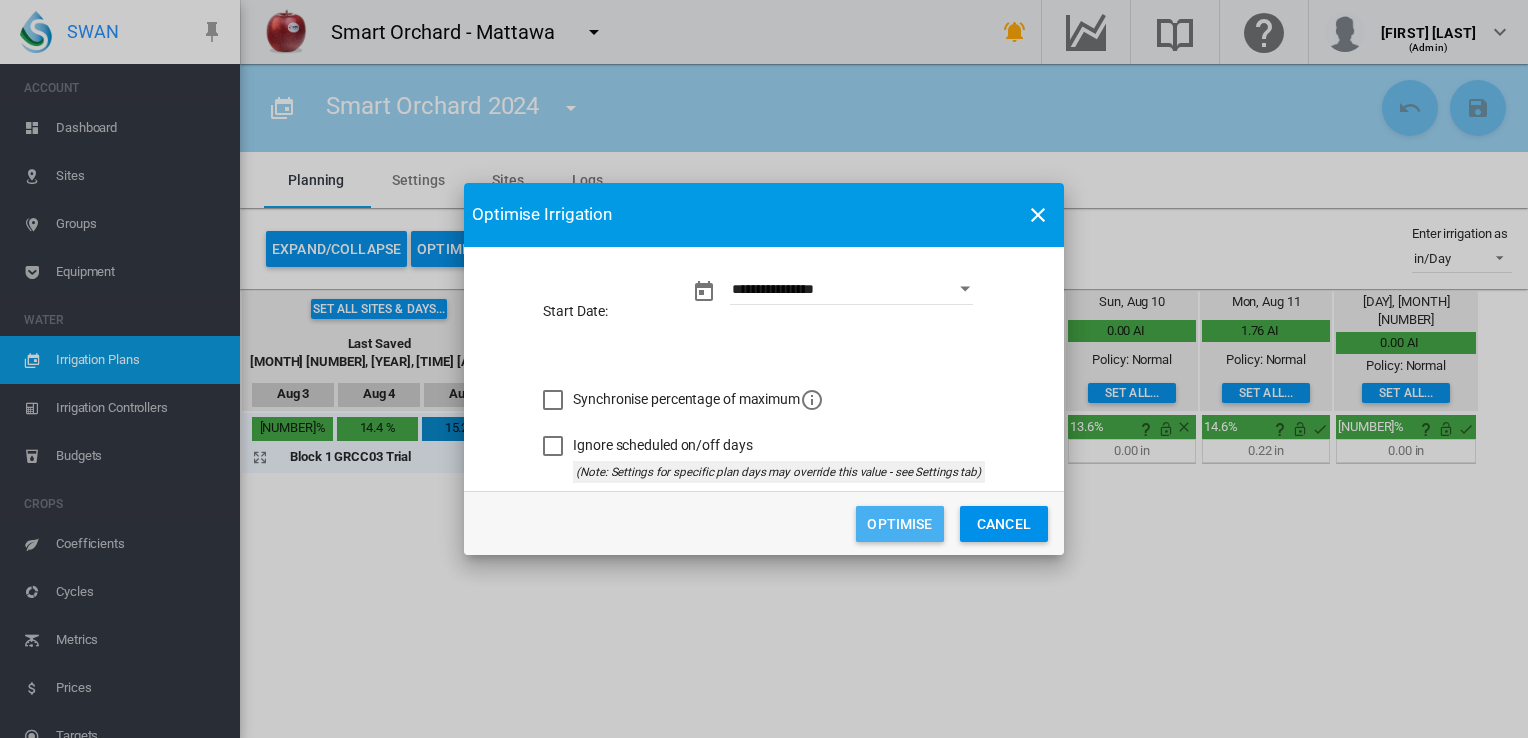 click on "Optimise" 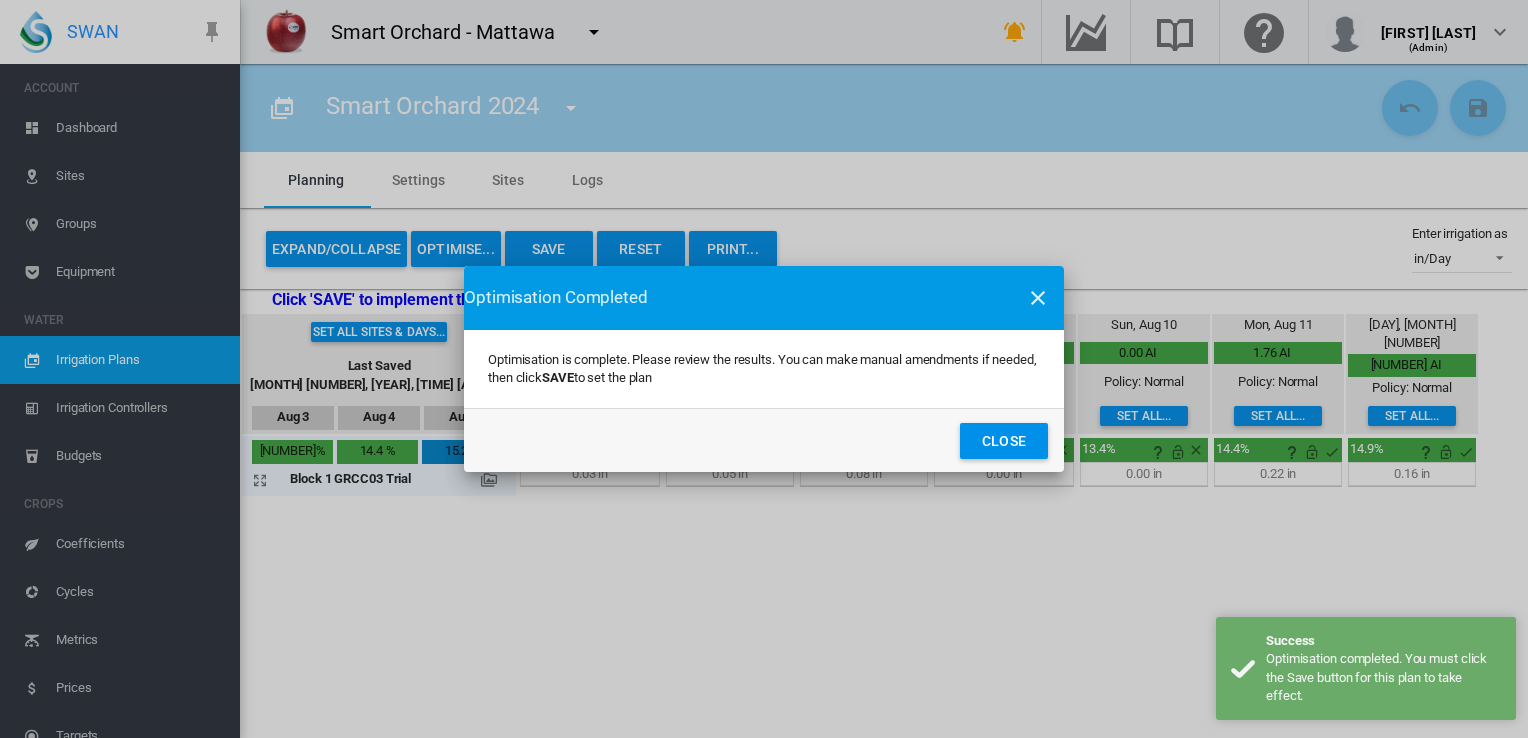 click at bounding box center (1038, 298) 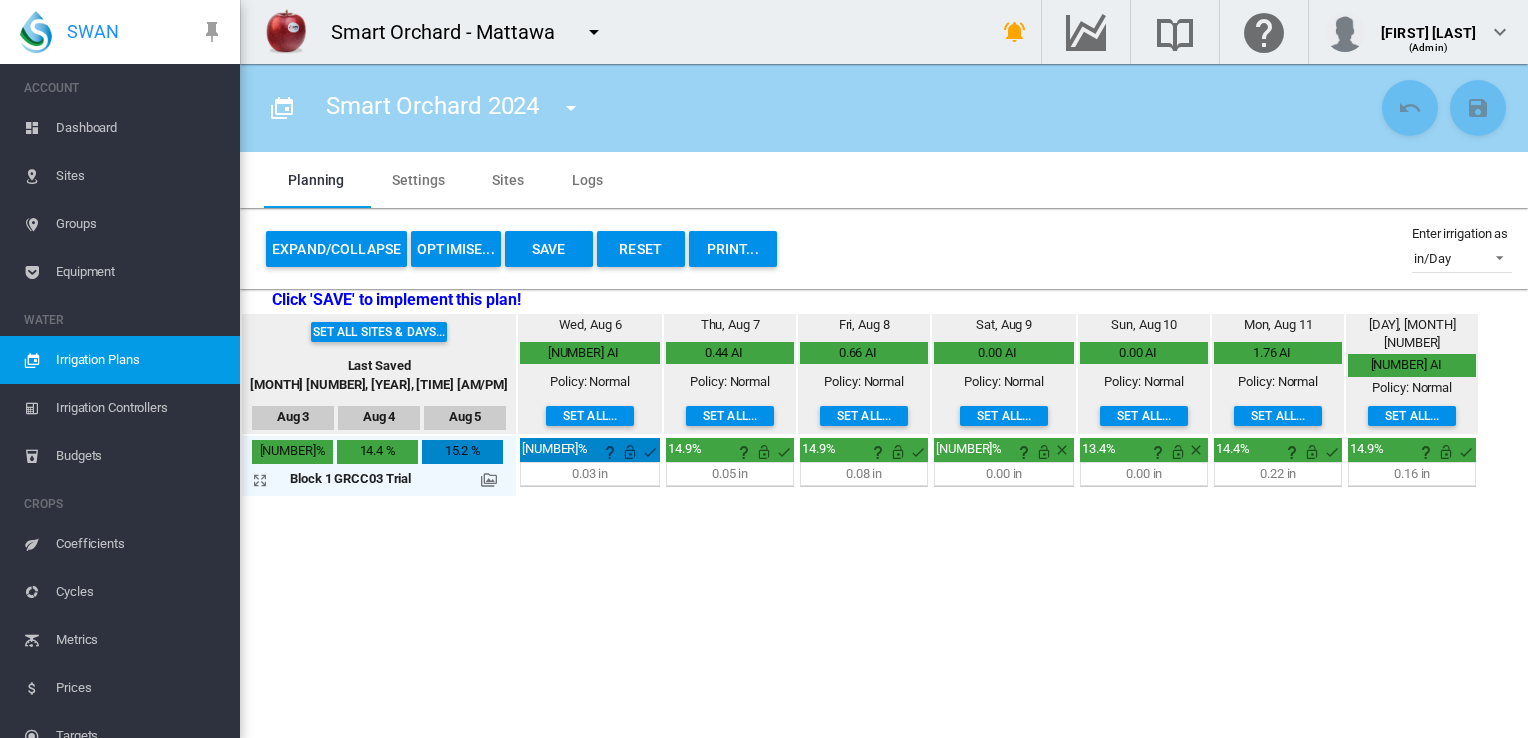click at bounding box center (493, 479) 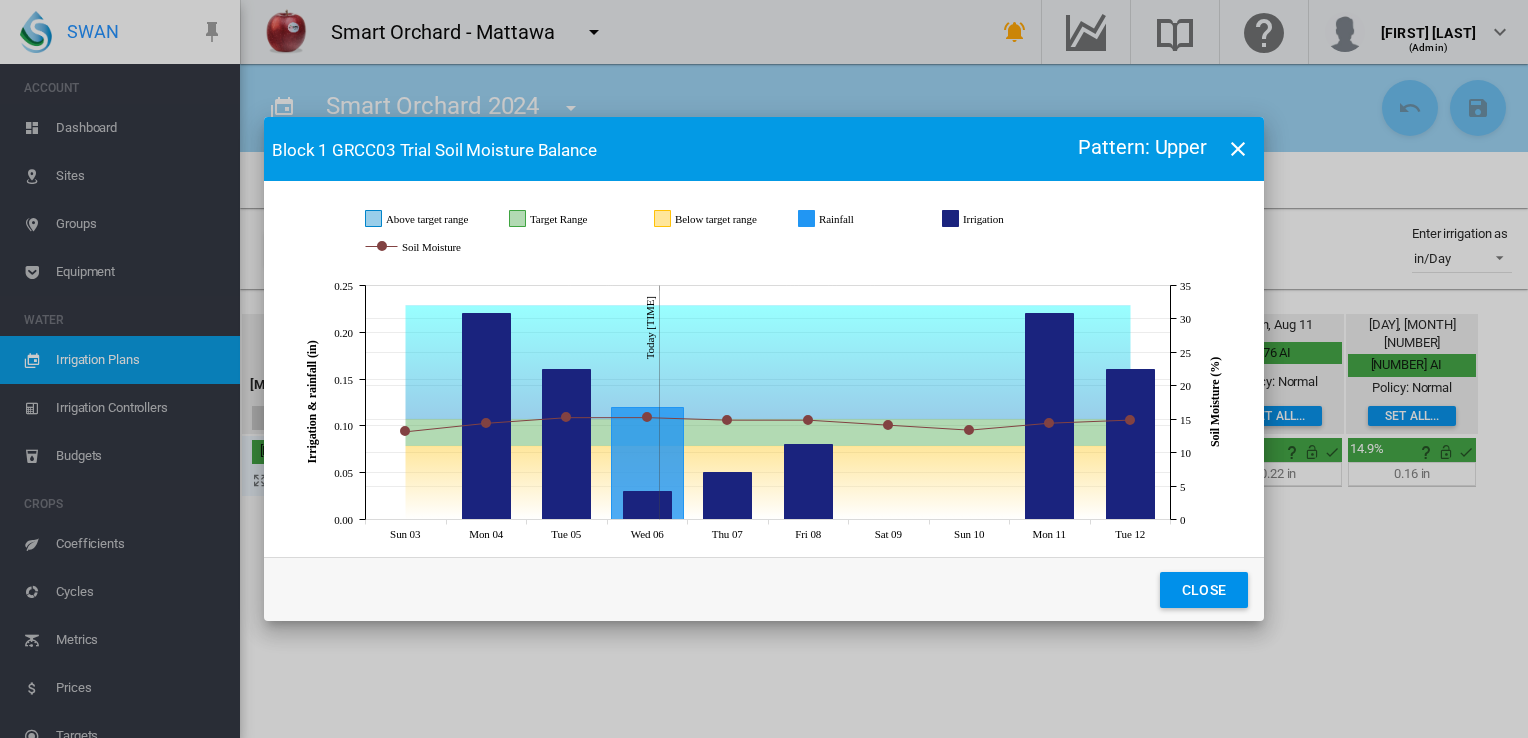 click on "Close" 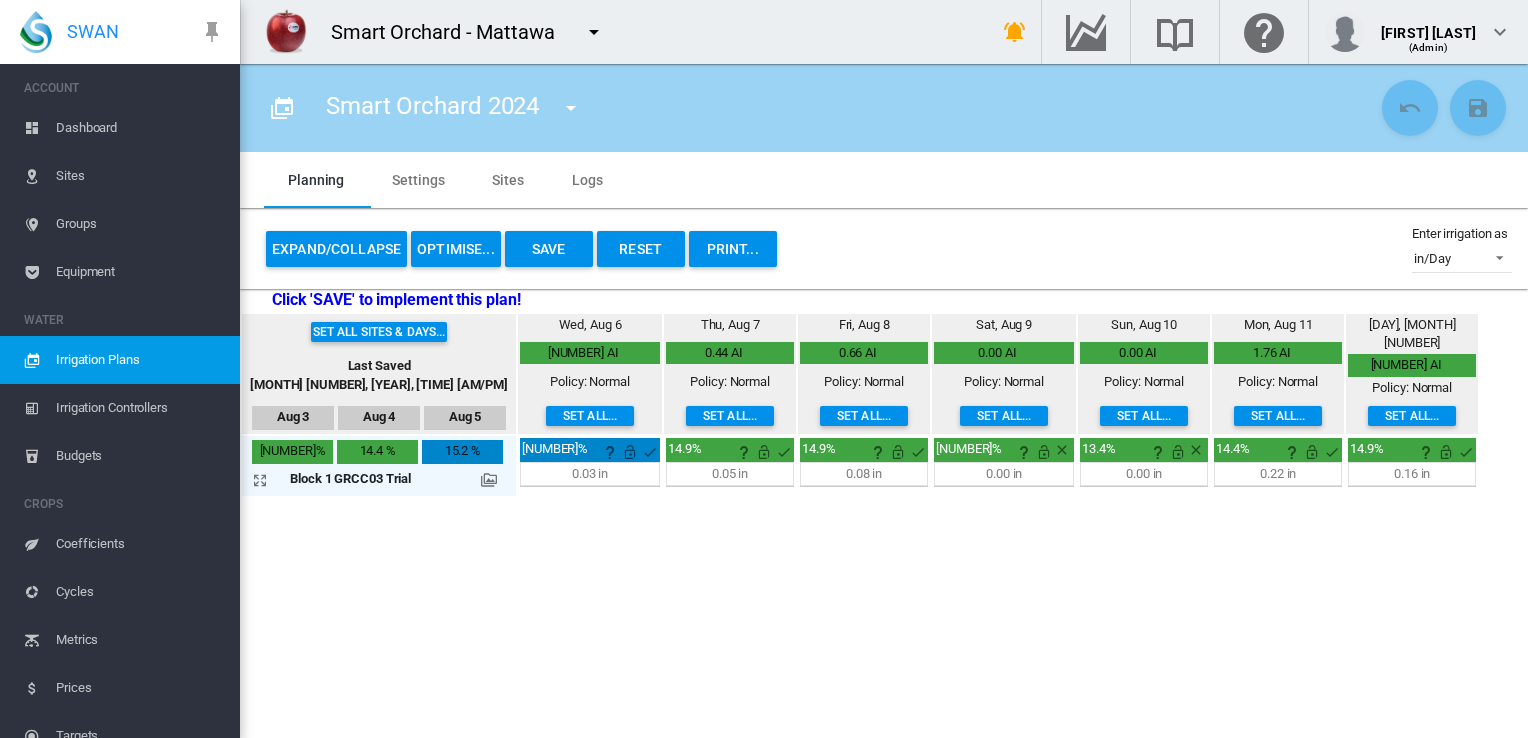 click on "Dashboard" at bounding box center [140, 128] 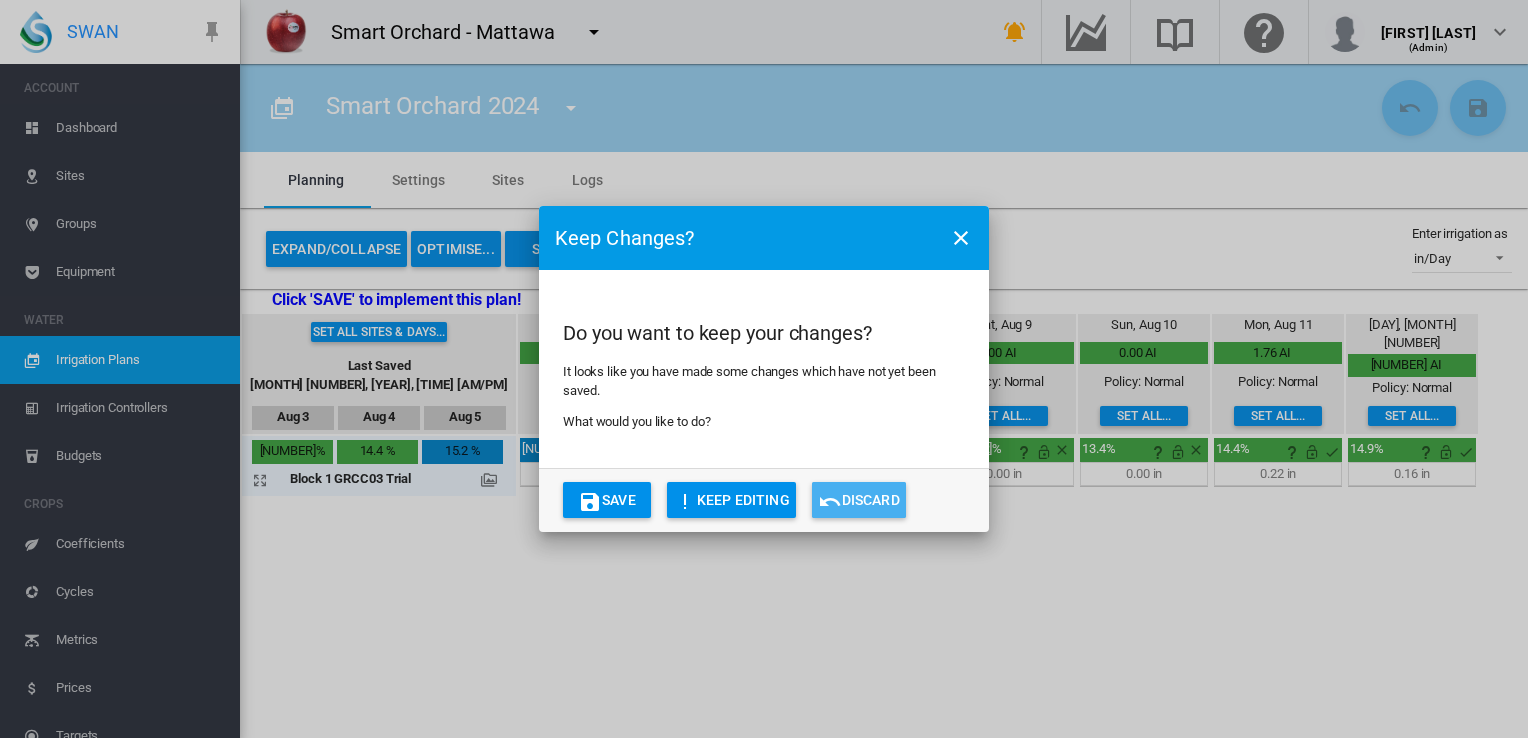 click on "Discard" 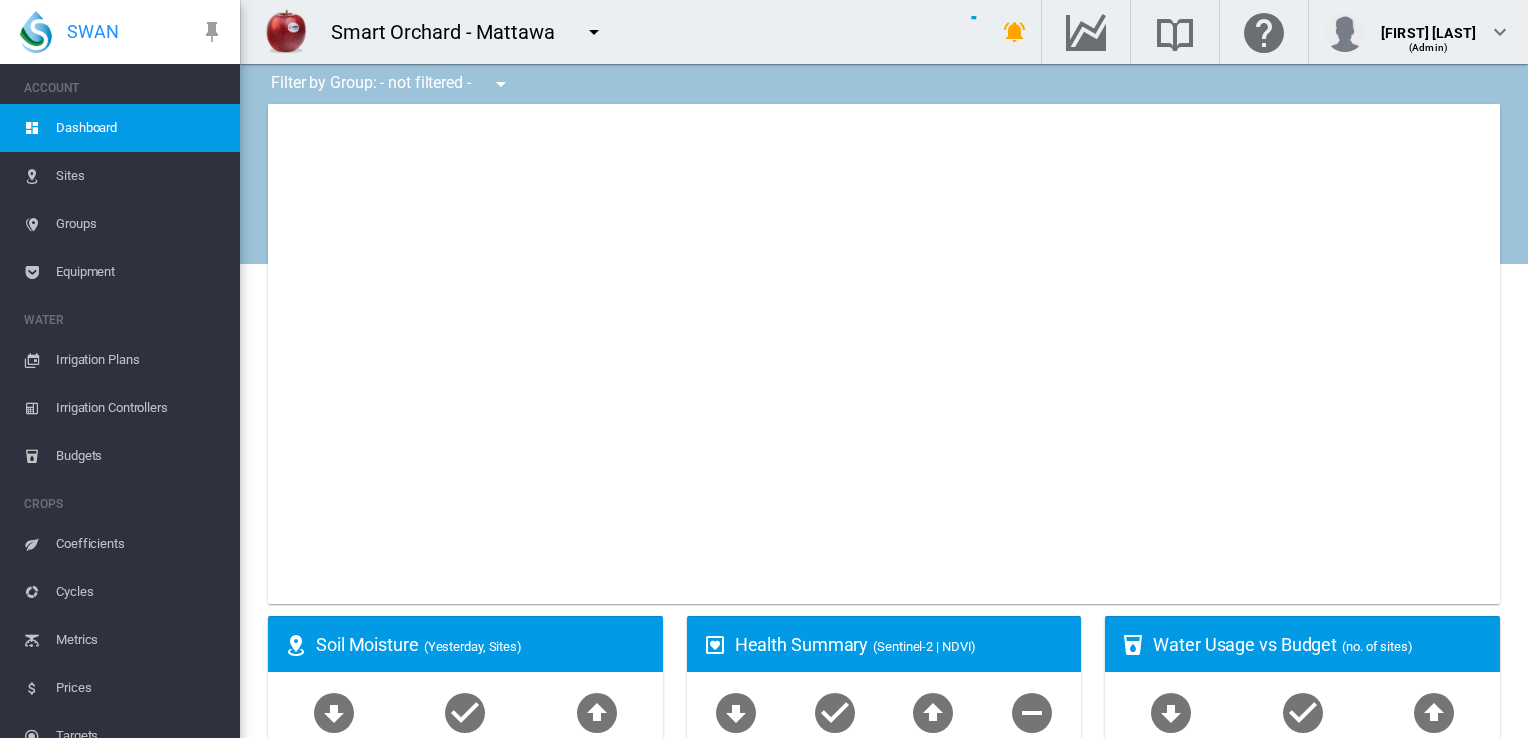 select on "**********" 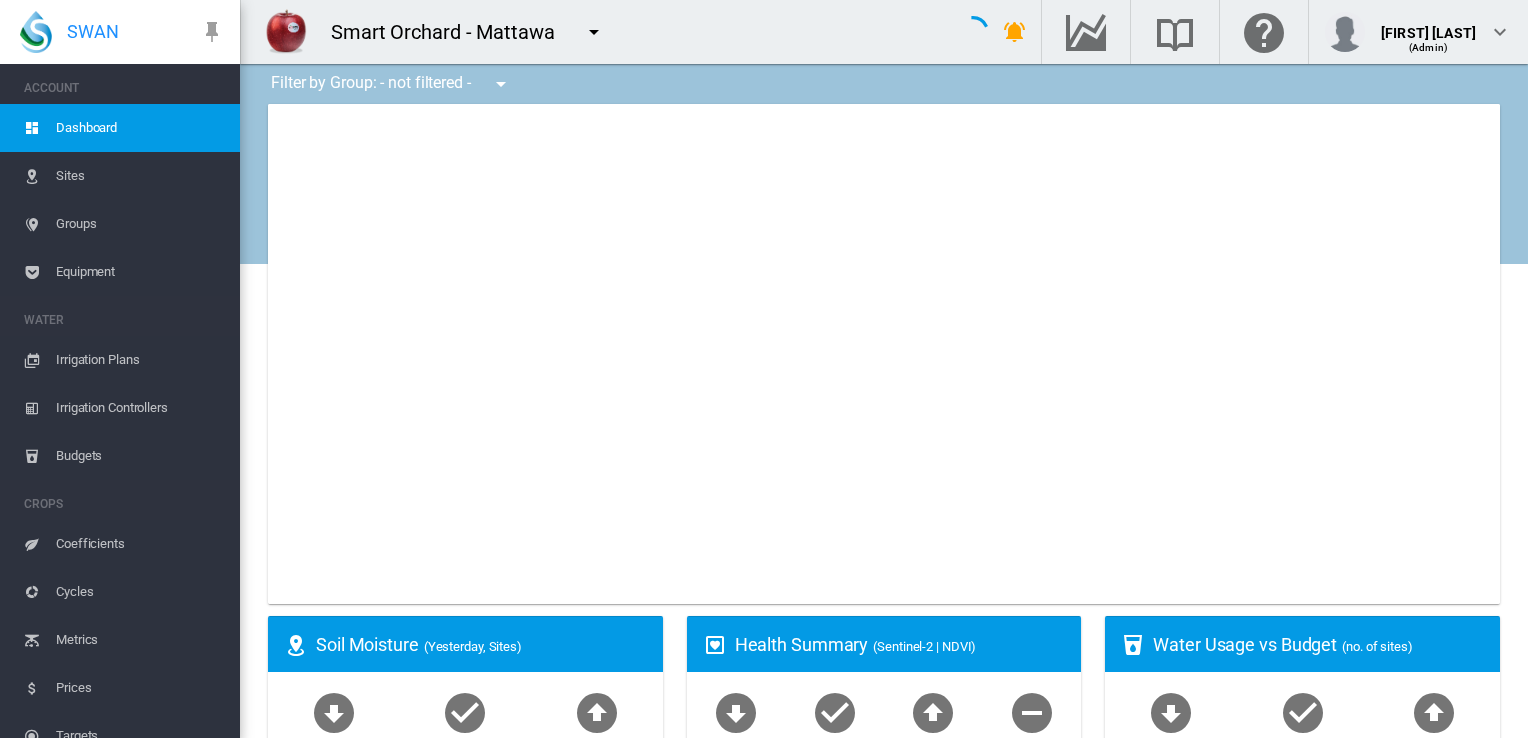 type on "**********" 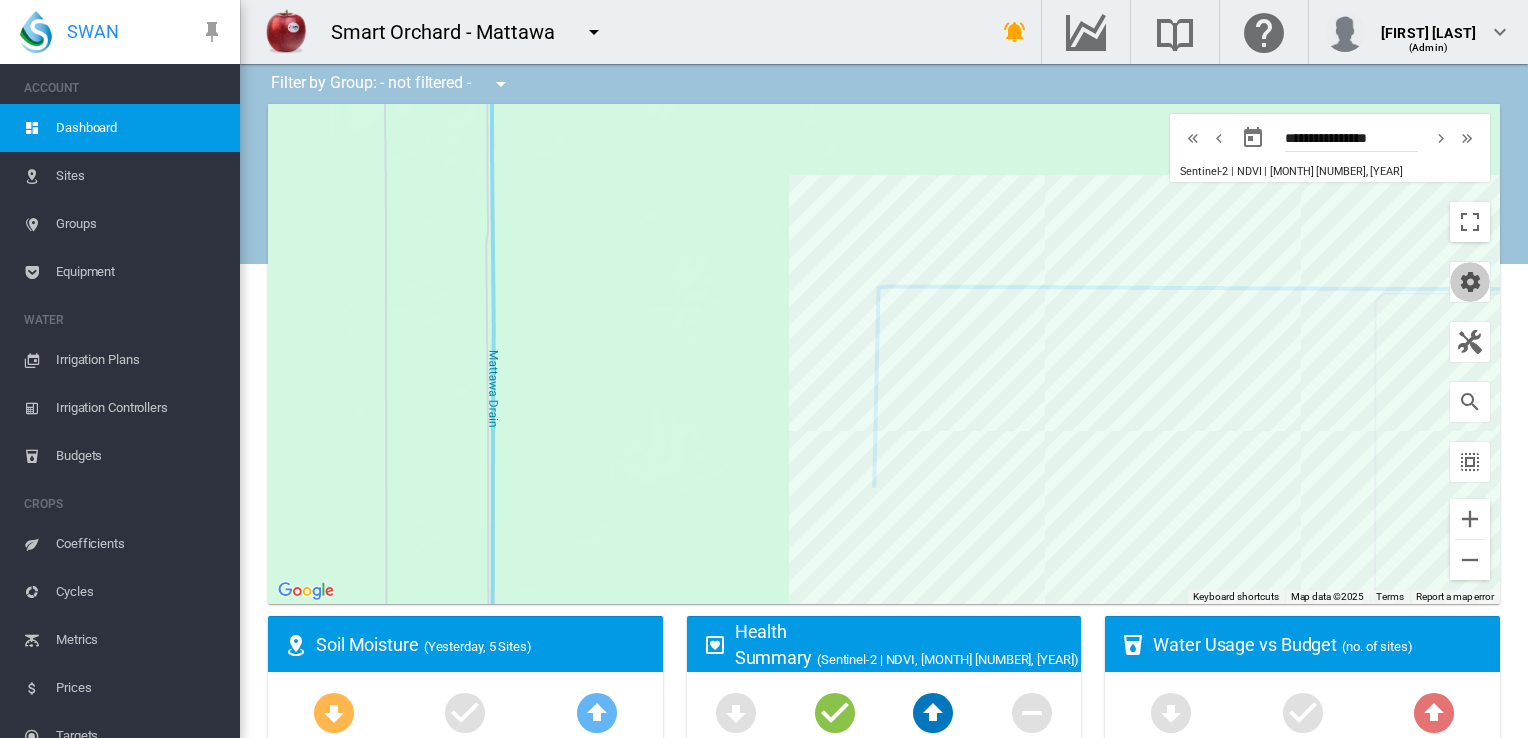 click at bounding box center [1470, 282] 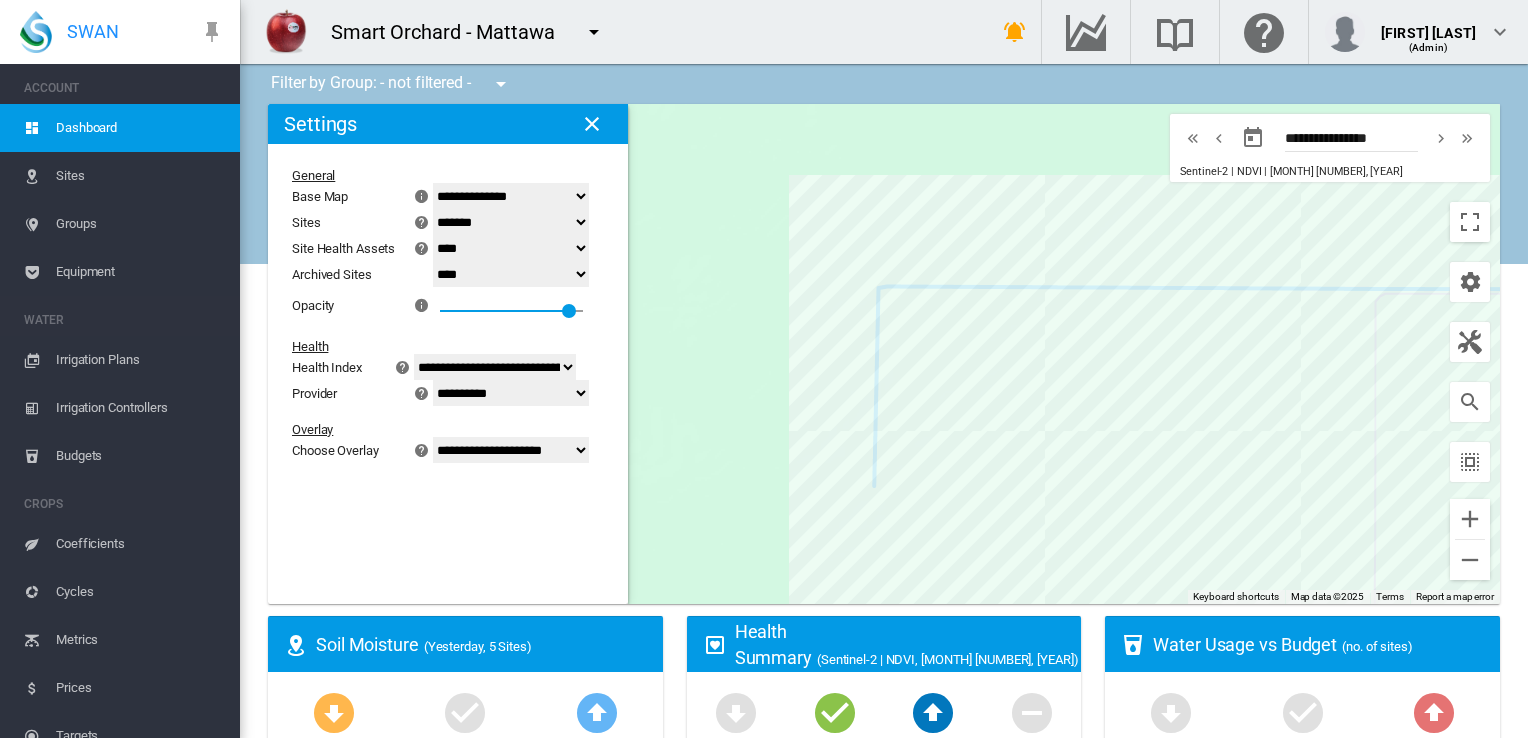 click on "**********" 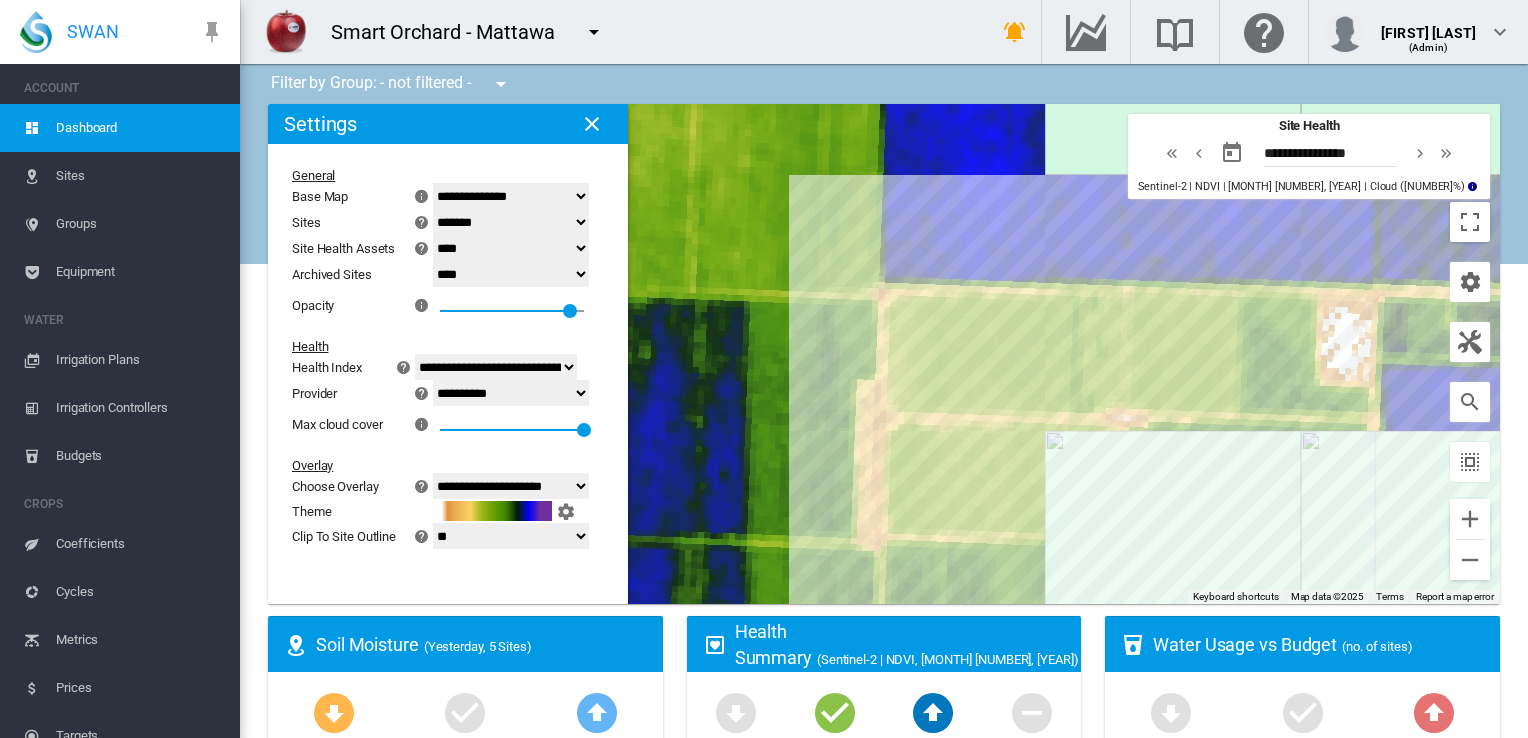 click on "**********" 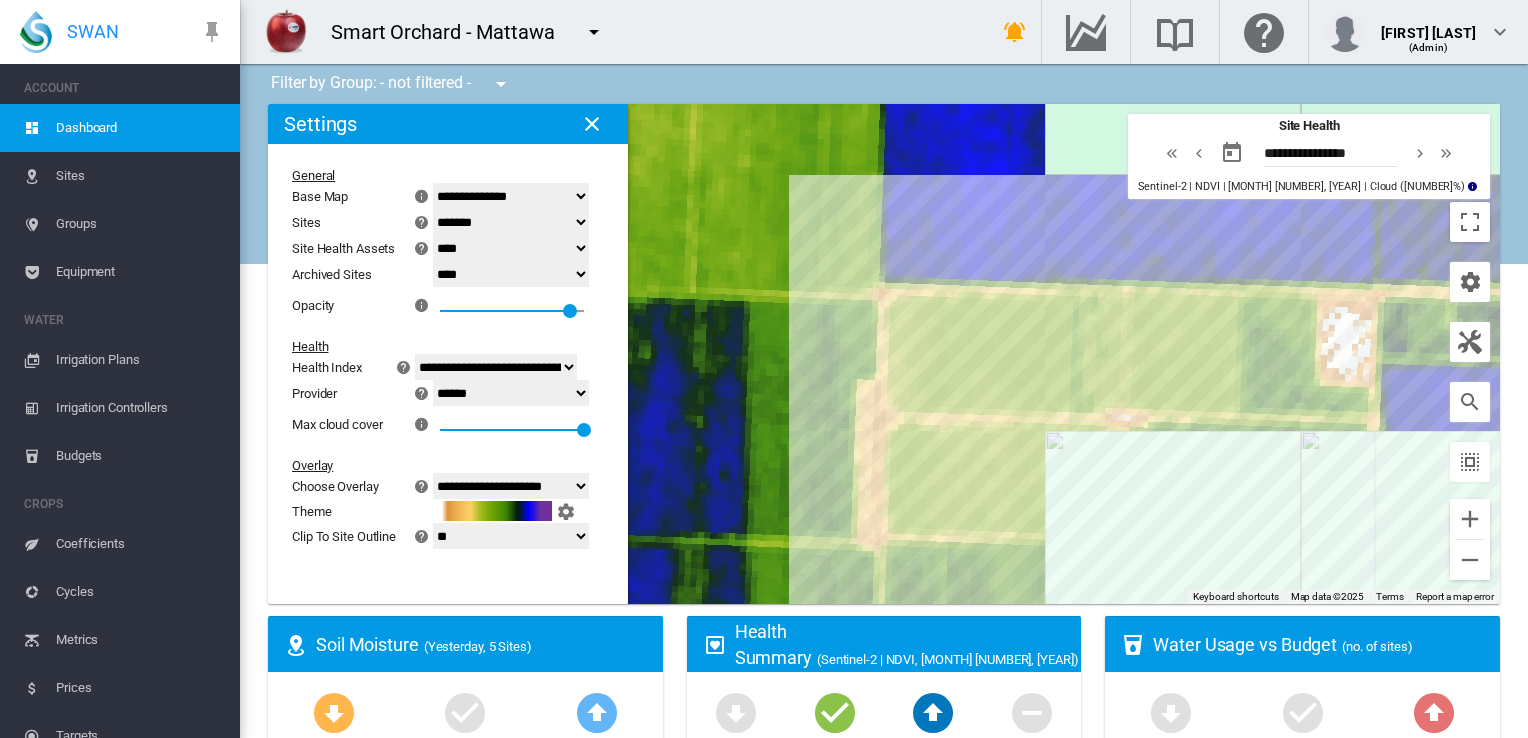 click on "**********" 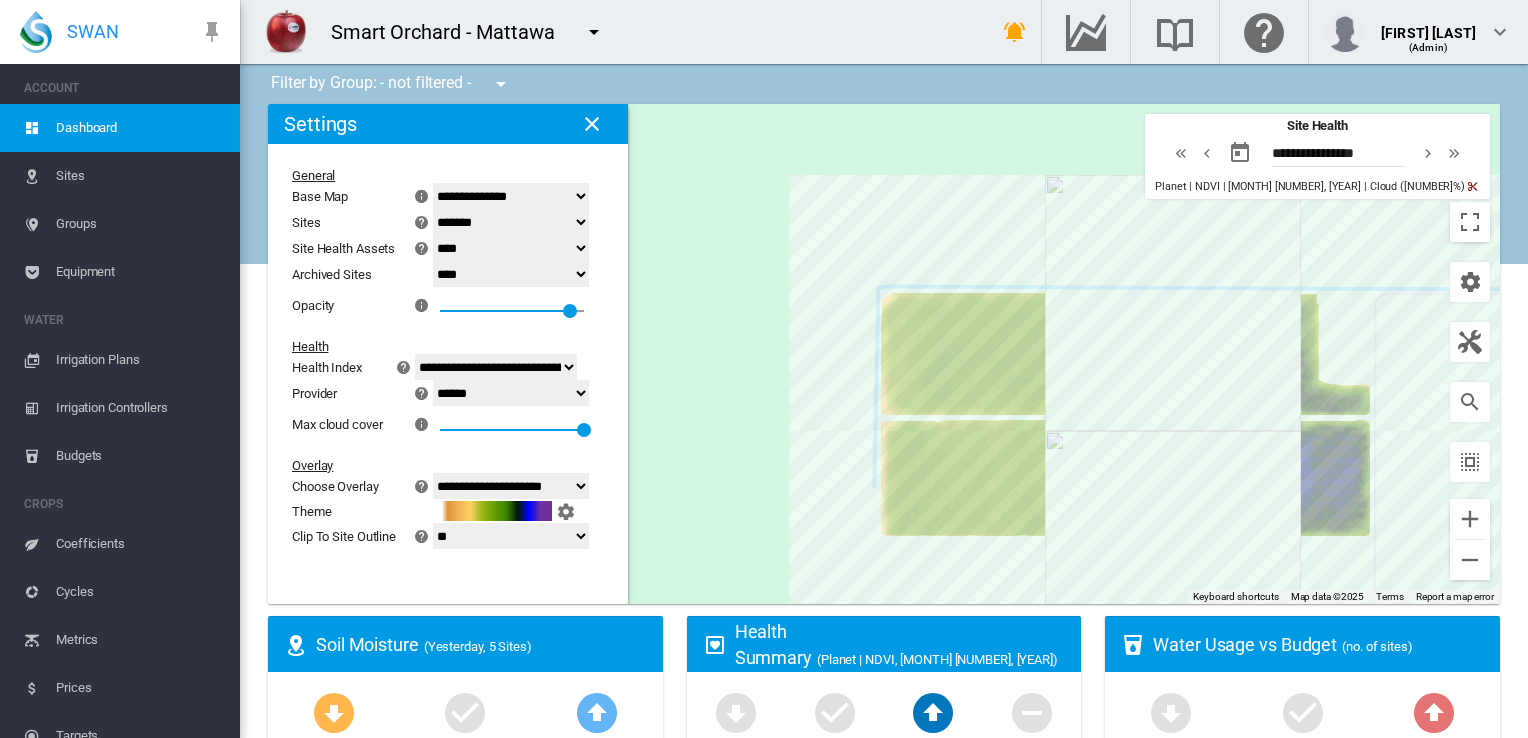 click on "**********" 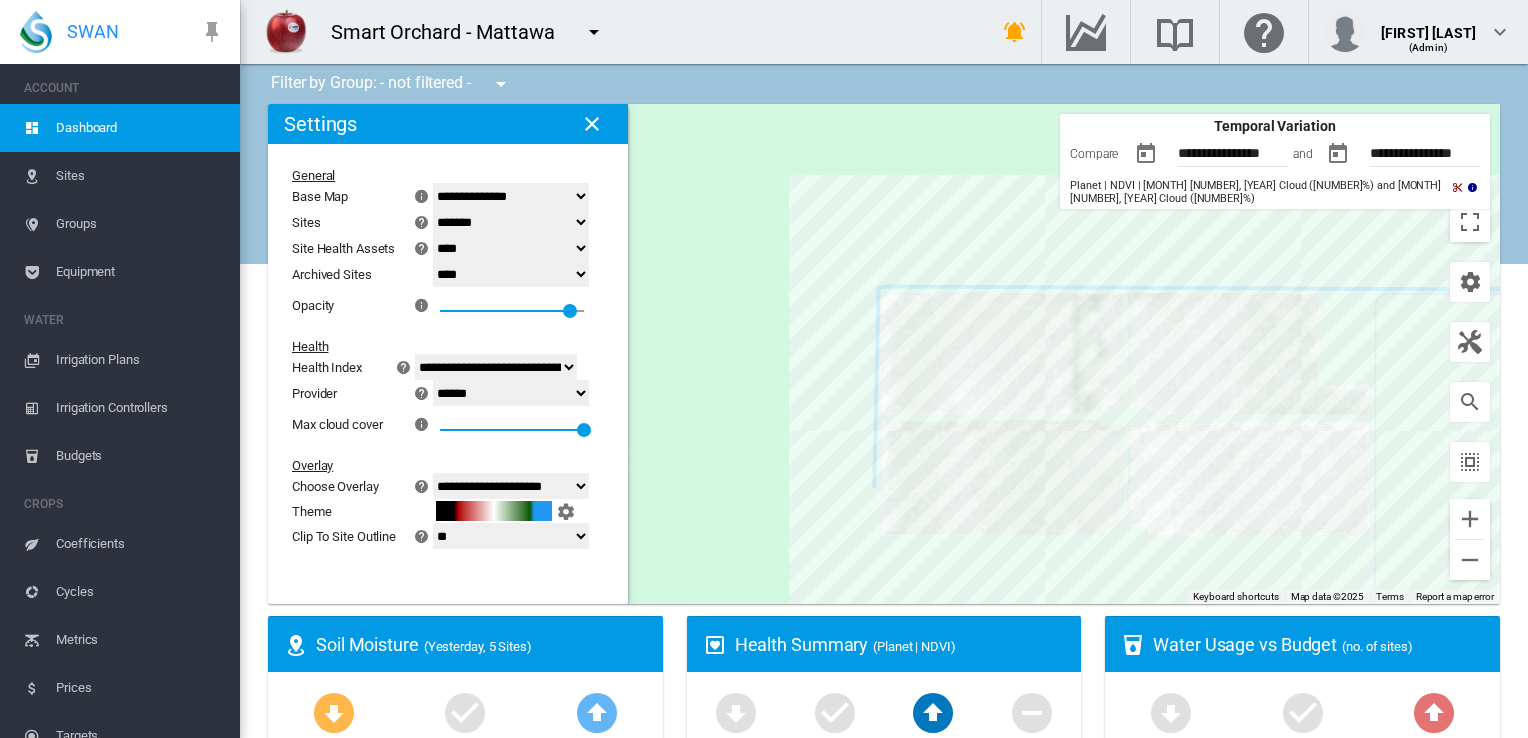 click at bounding box center [592, 124] 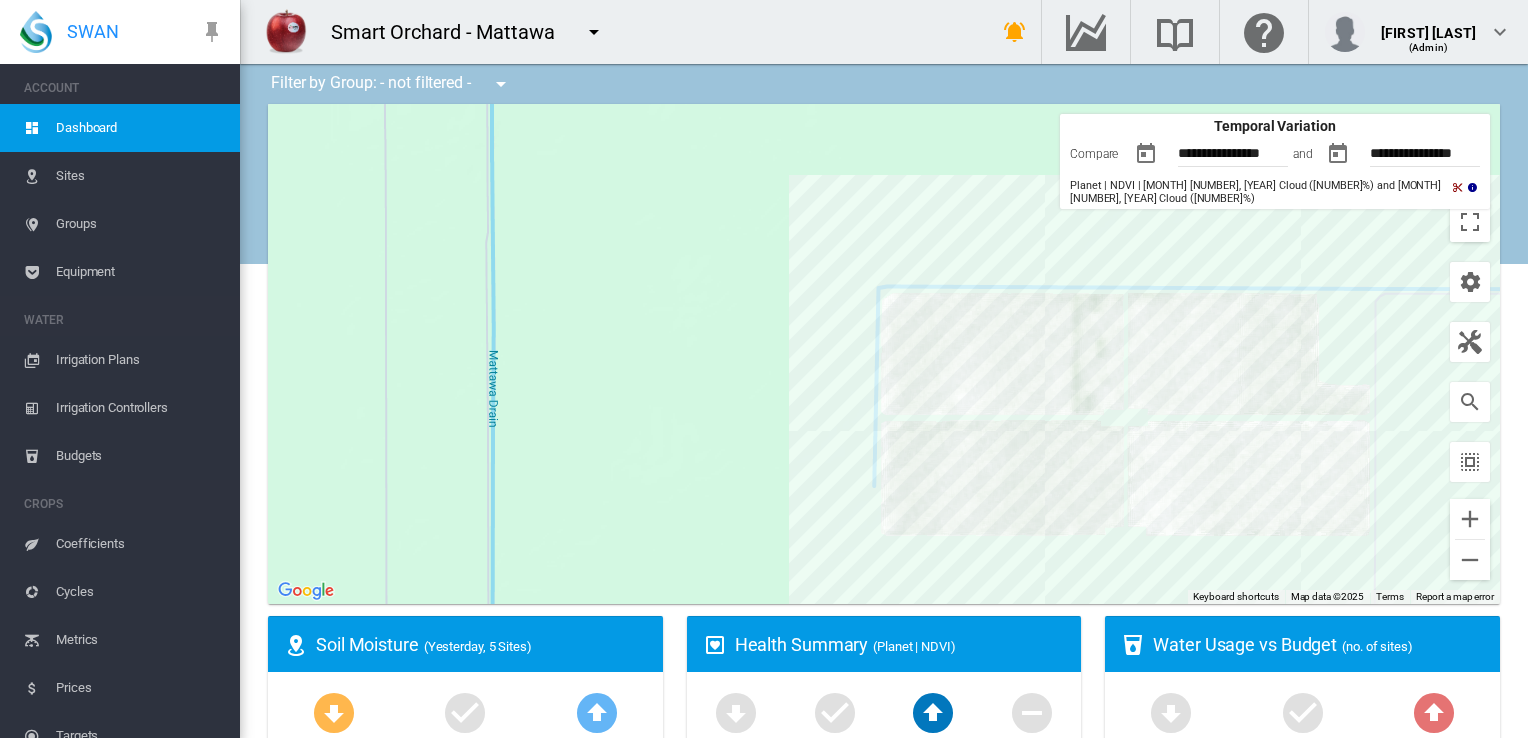 click on "Coefficients" at bounding box center (140, 544) 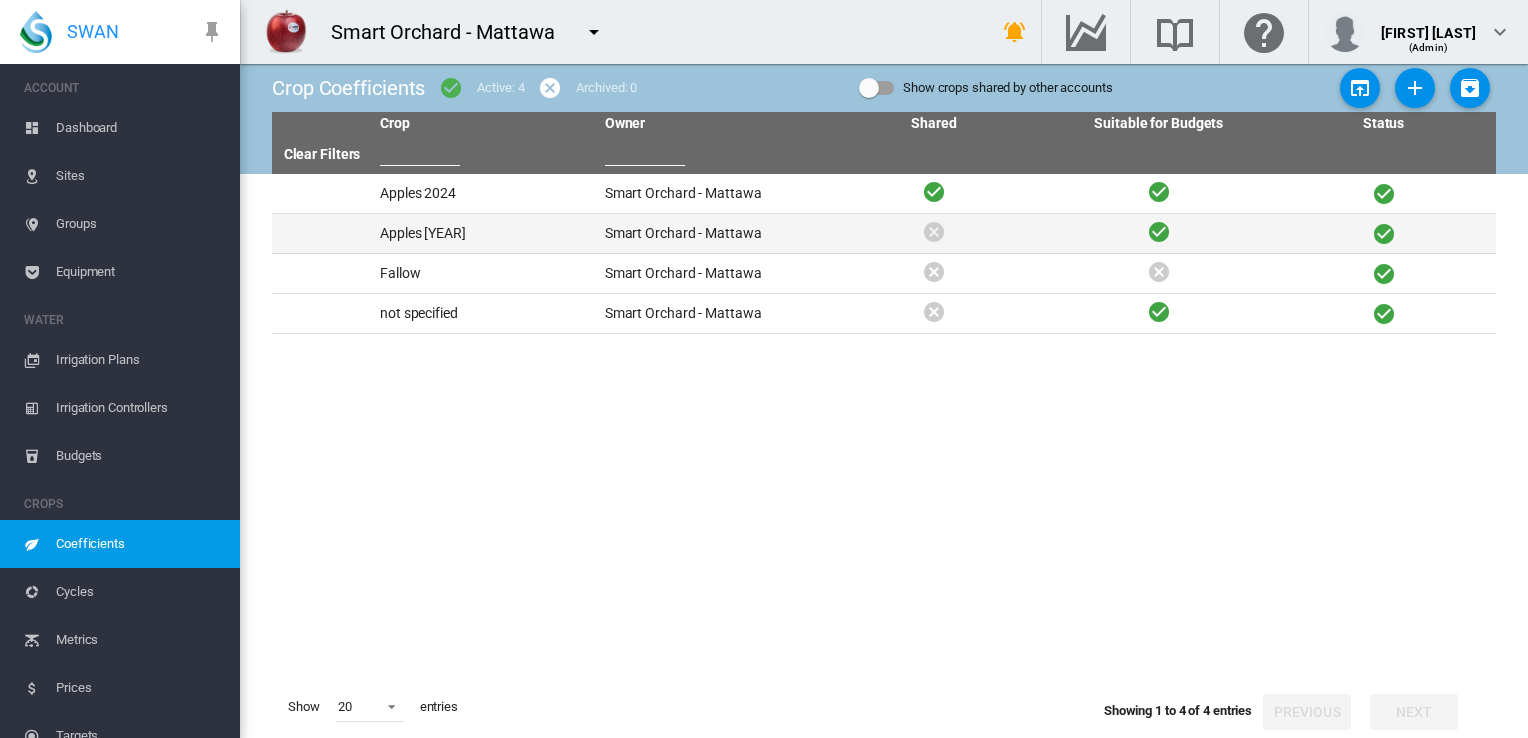 click on "Smart Orchard - Mattawa" at bounding box center [709, 233] 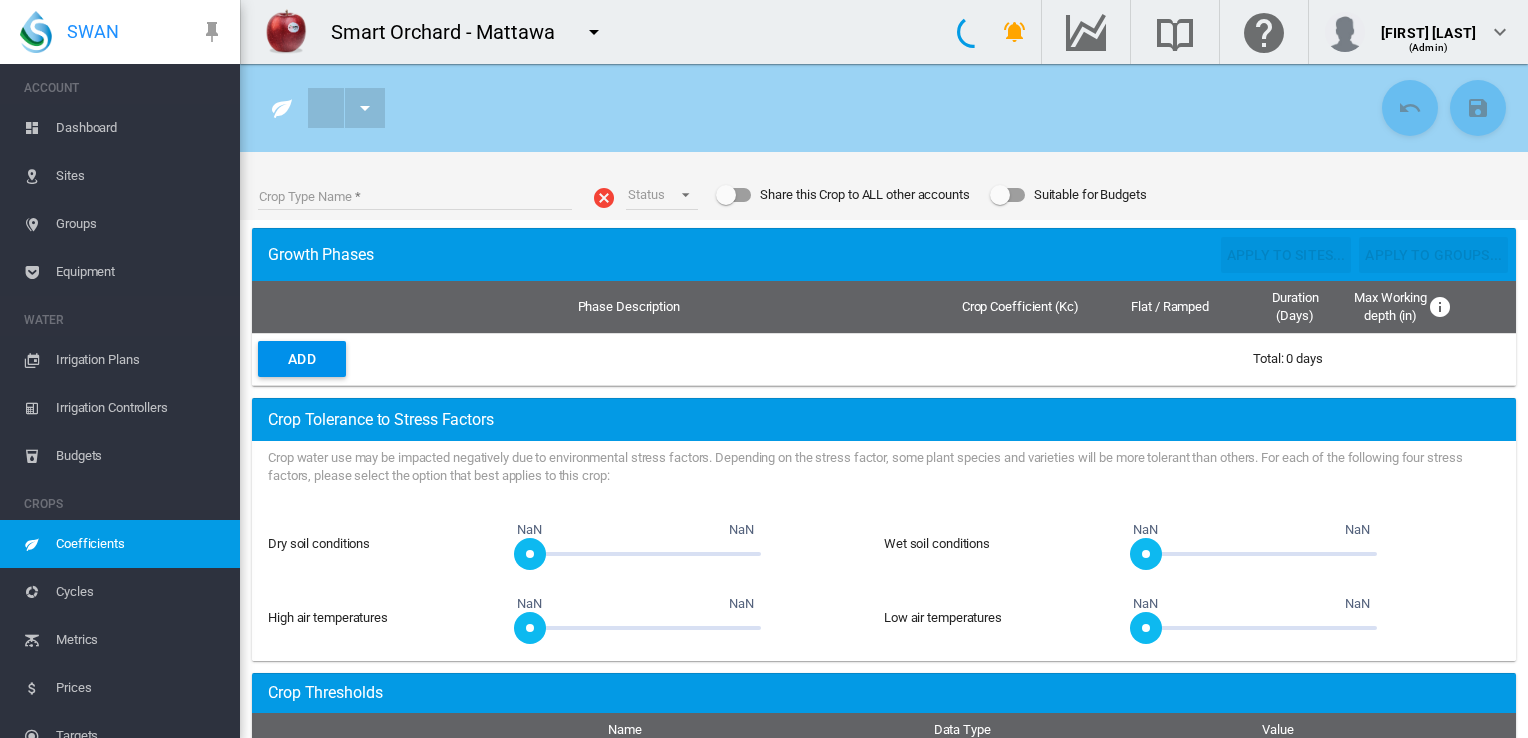 type on "**********" 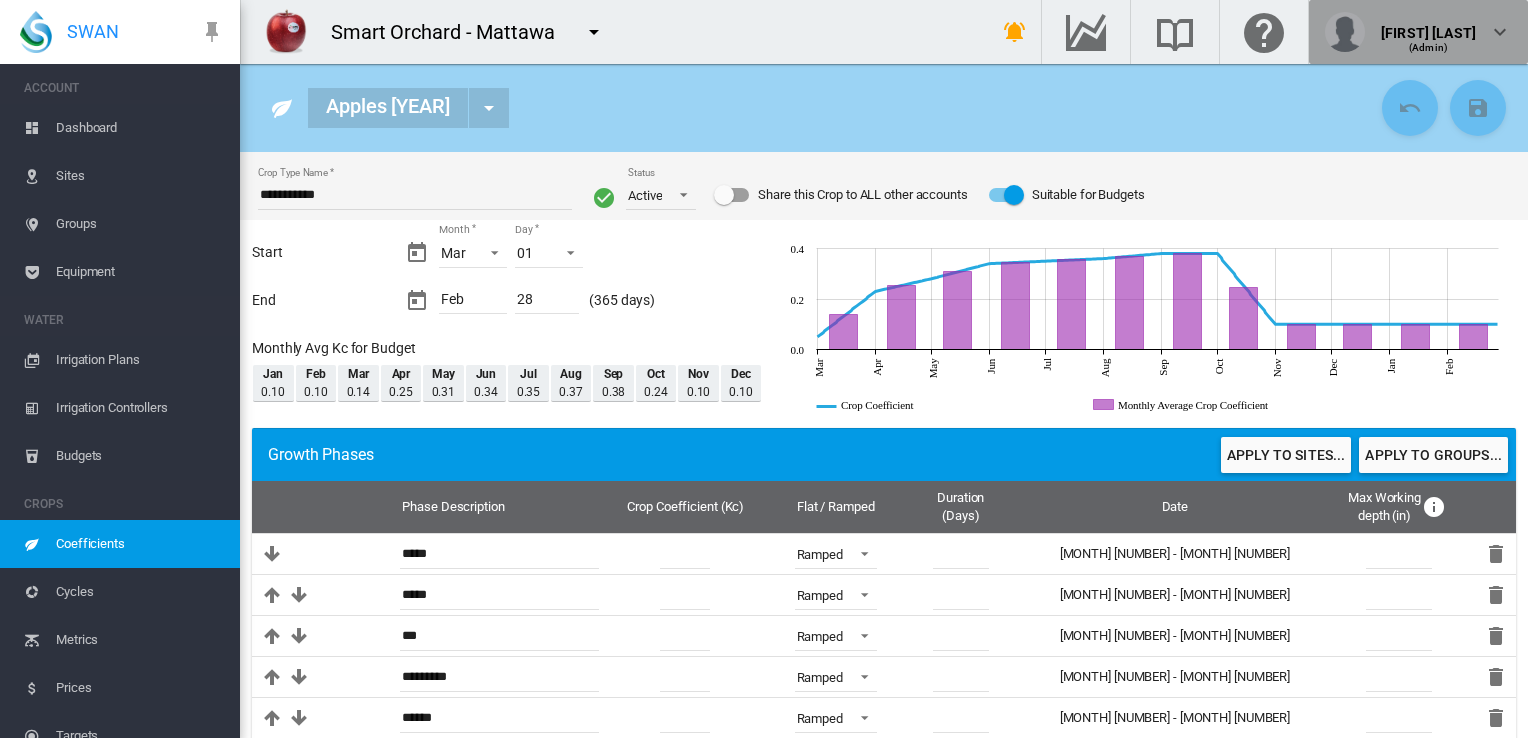 click at bounding box center [1500, 32] 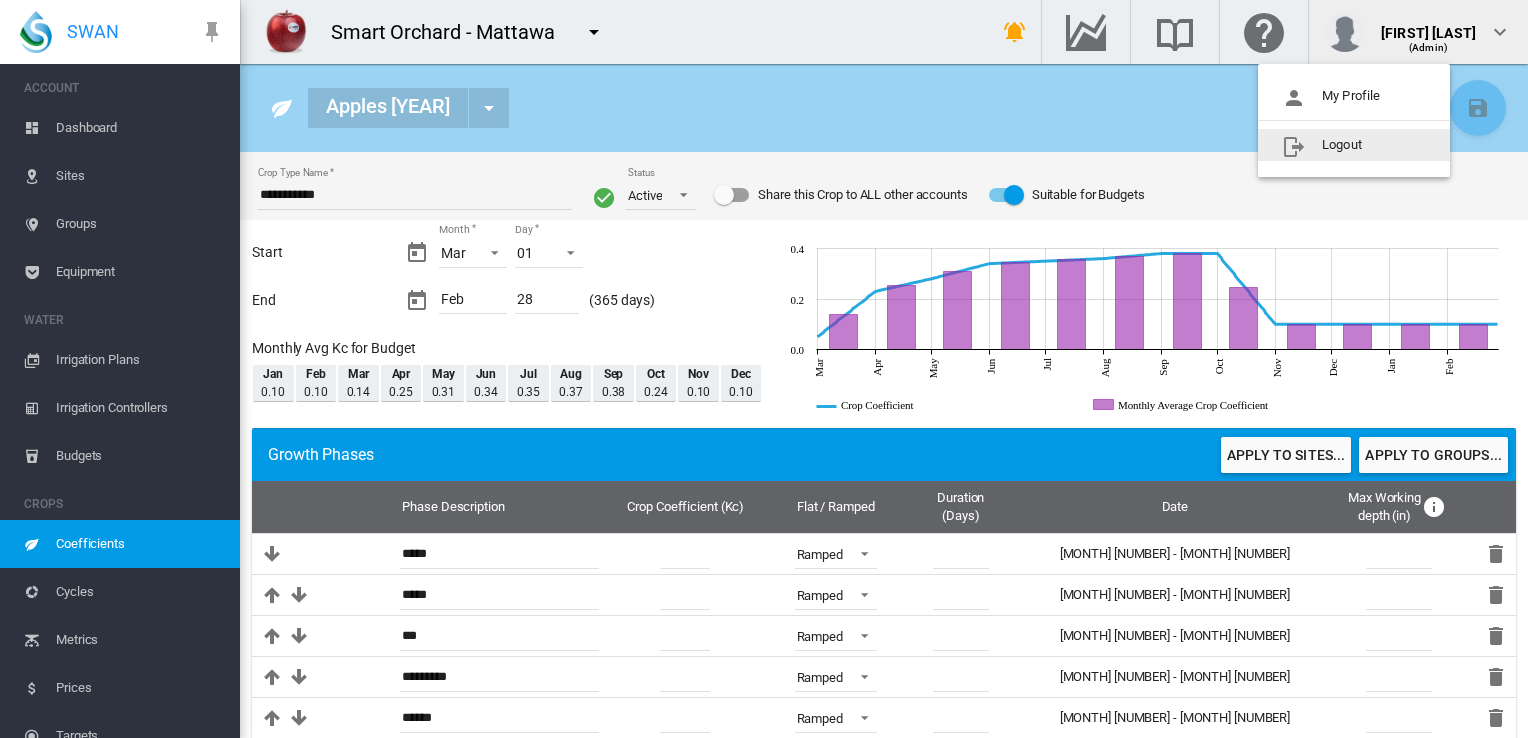 click on "Logout" 